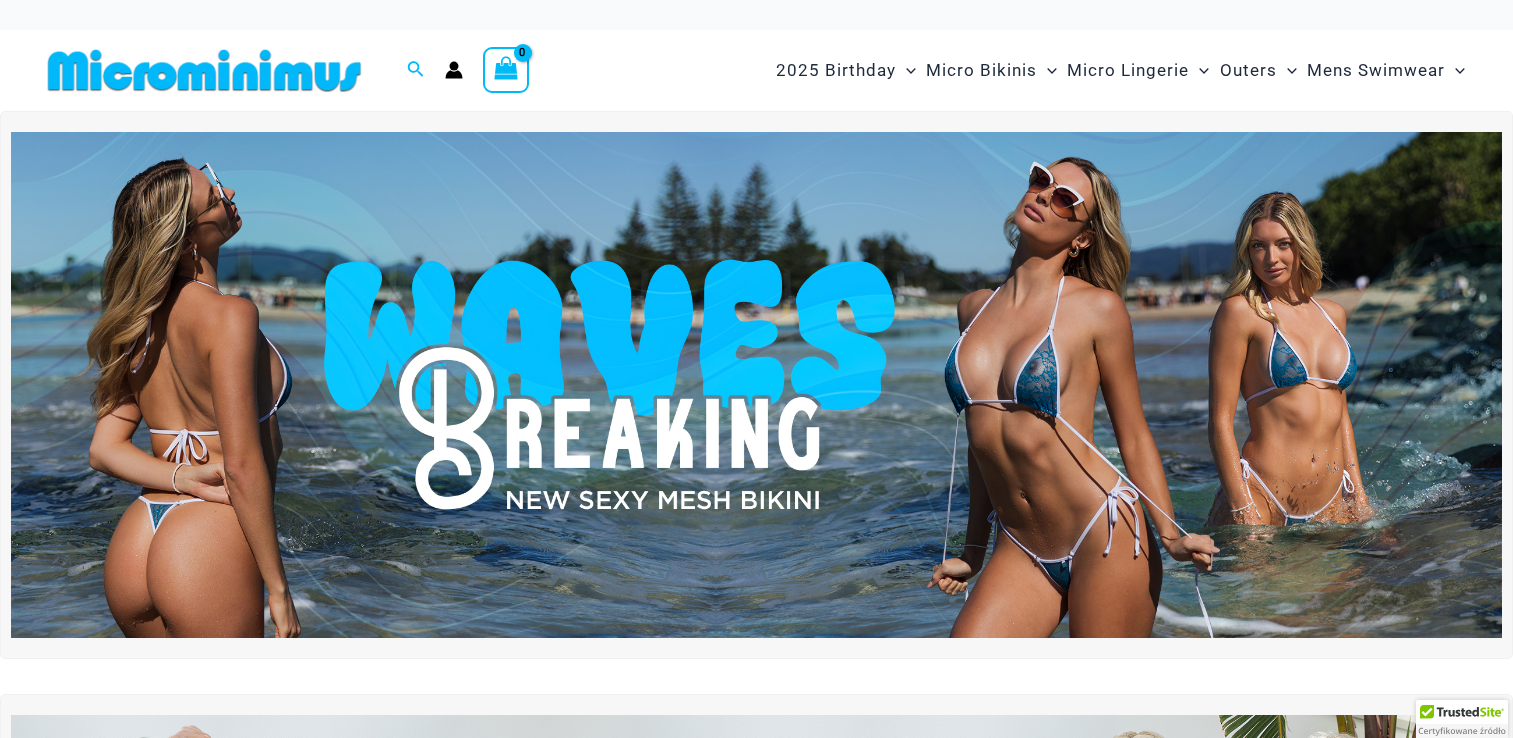 scroll, scrollTop: 0, scrollLeft: 0, axis: both 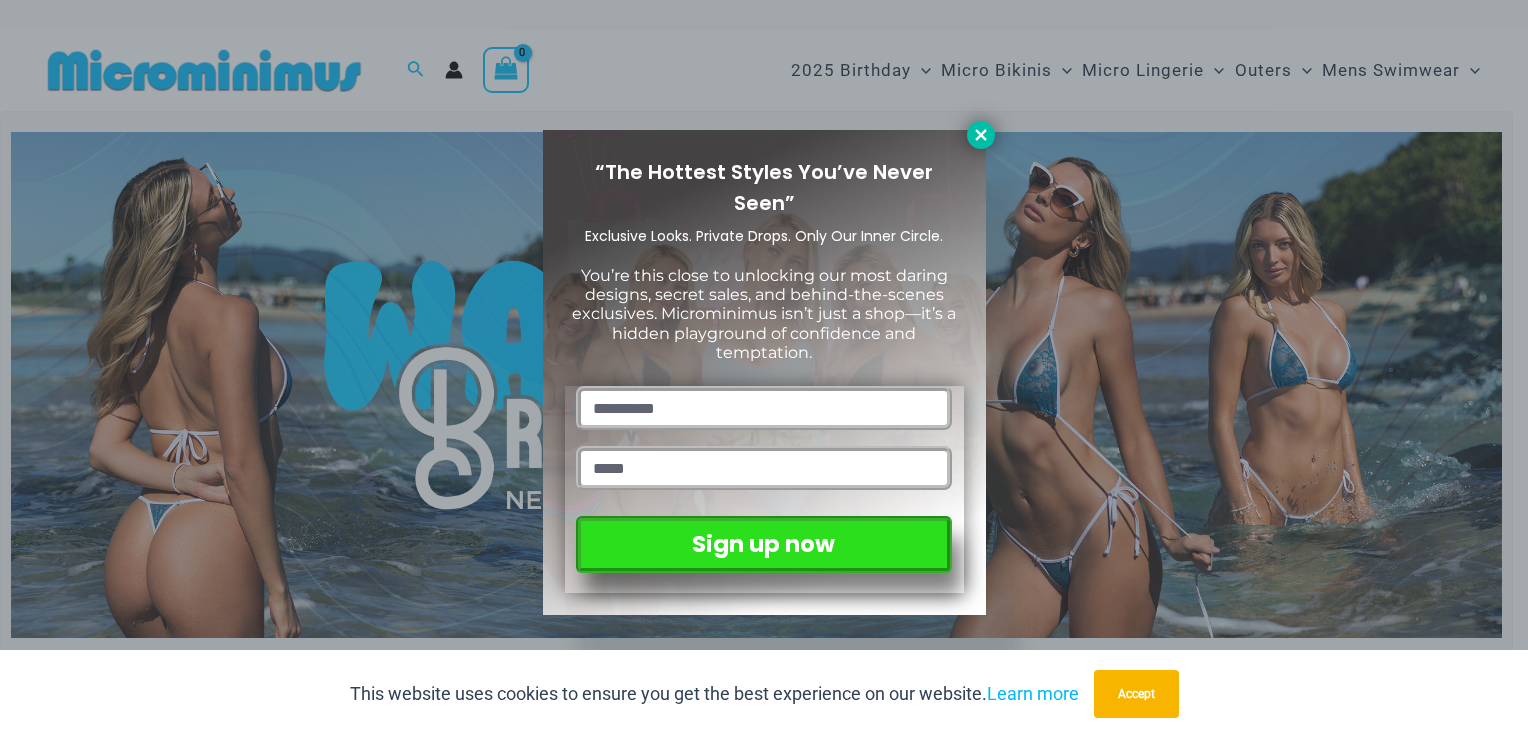 click 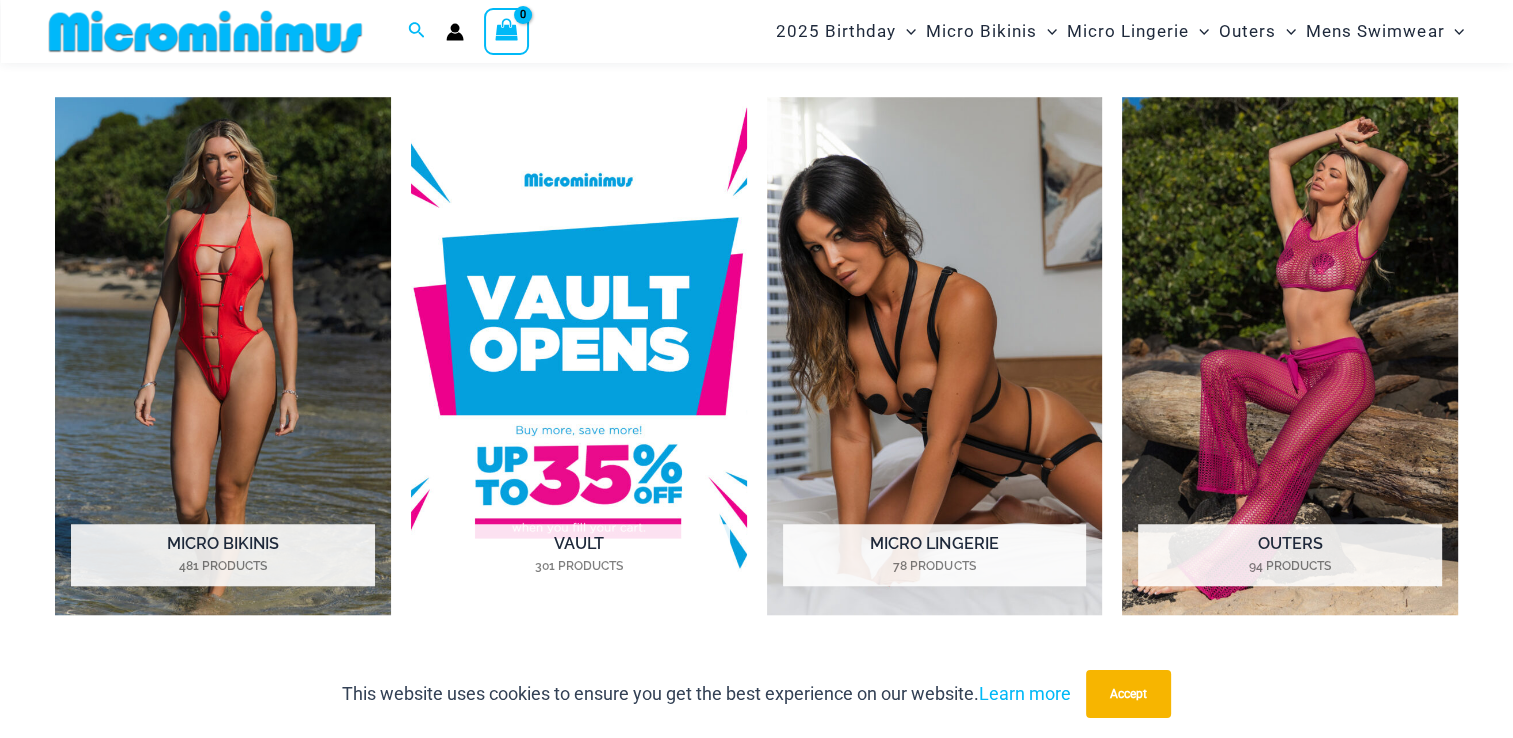 scroll, scrollTop: 1482, scrollLeft: 0, axis: vertical 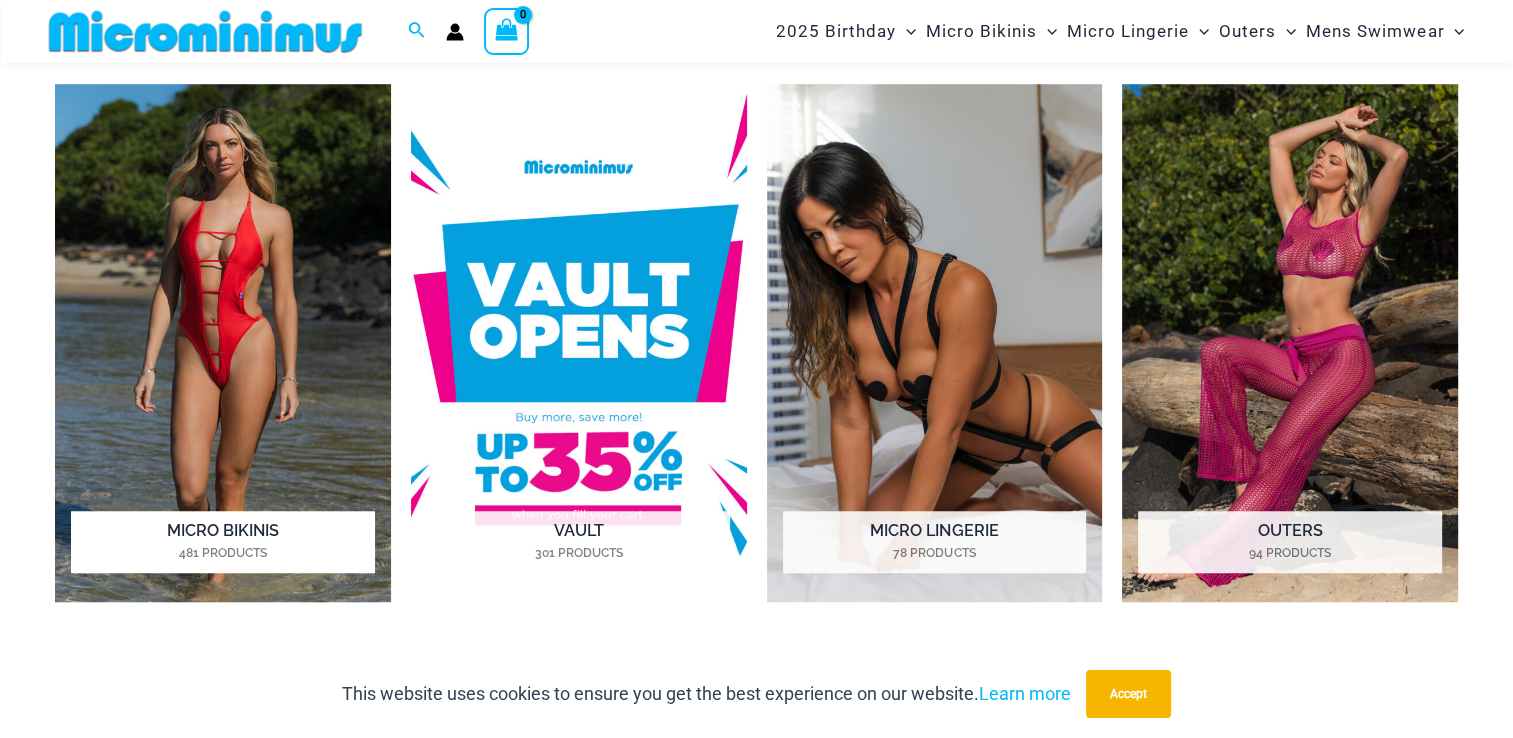 click at bounding box center (223, 343) 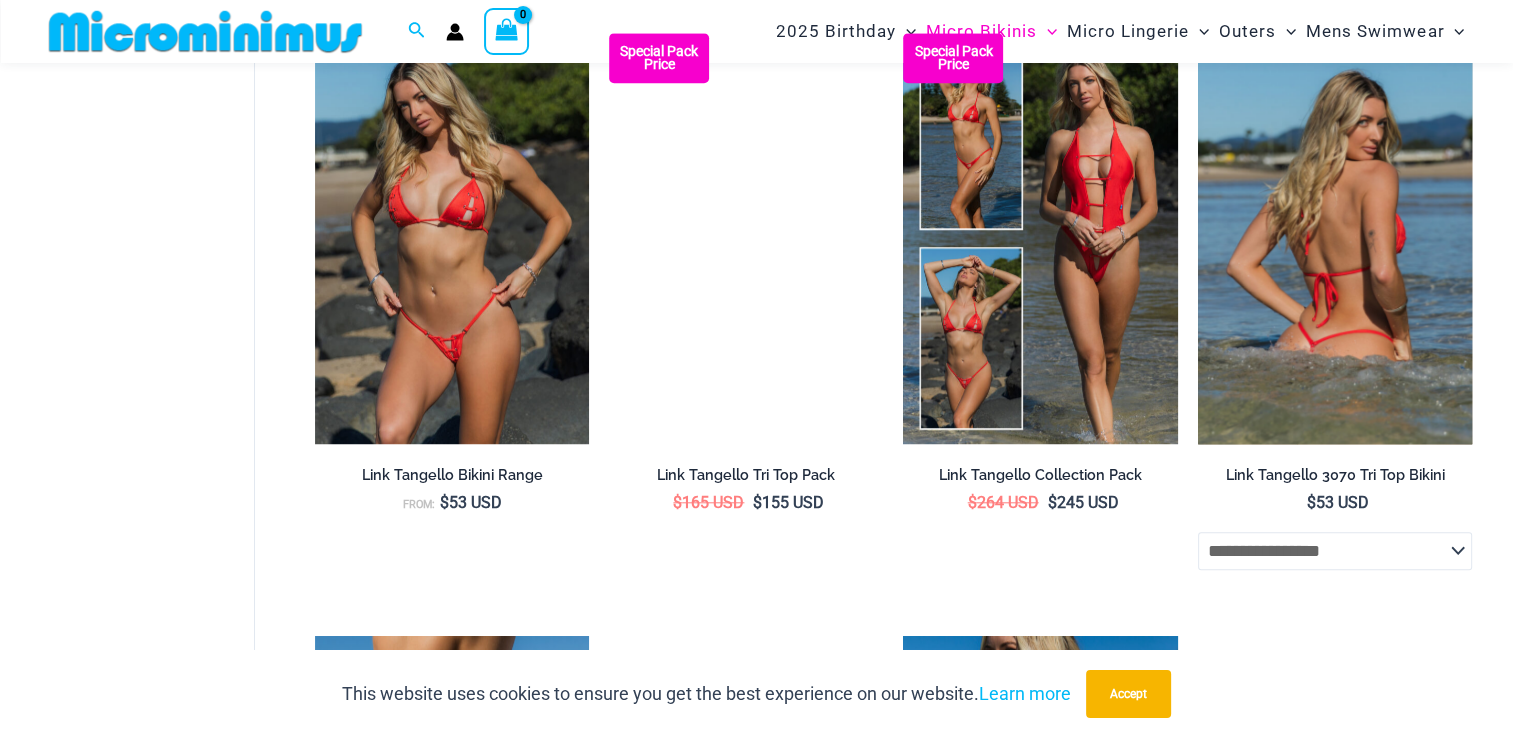 scroll, scrollTop: 2388, scrollLeft: 0, axis: vertical 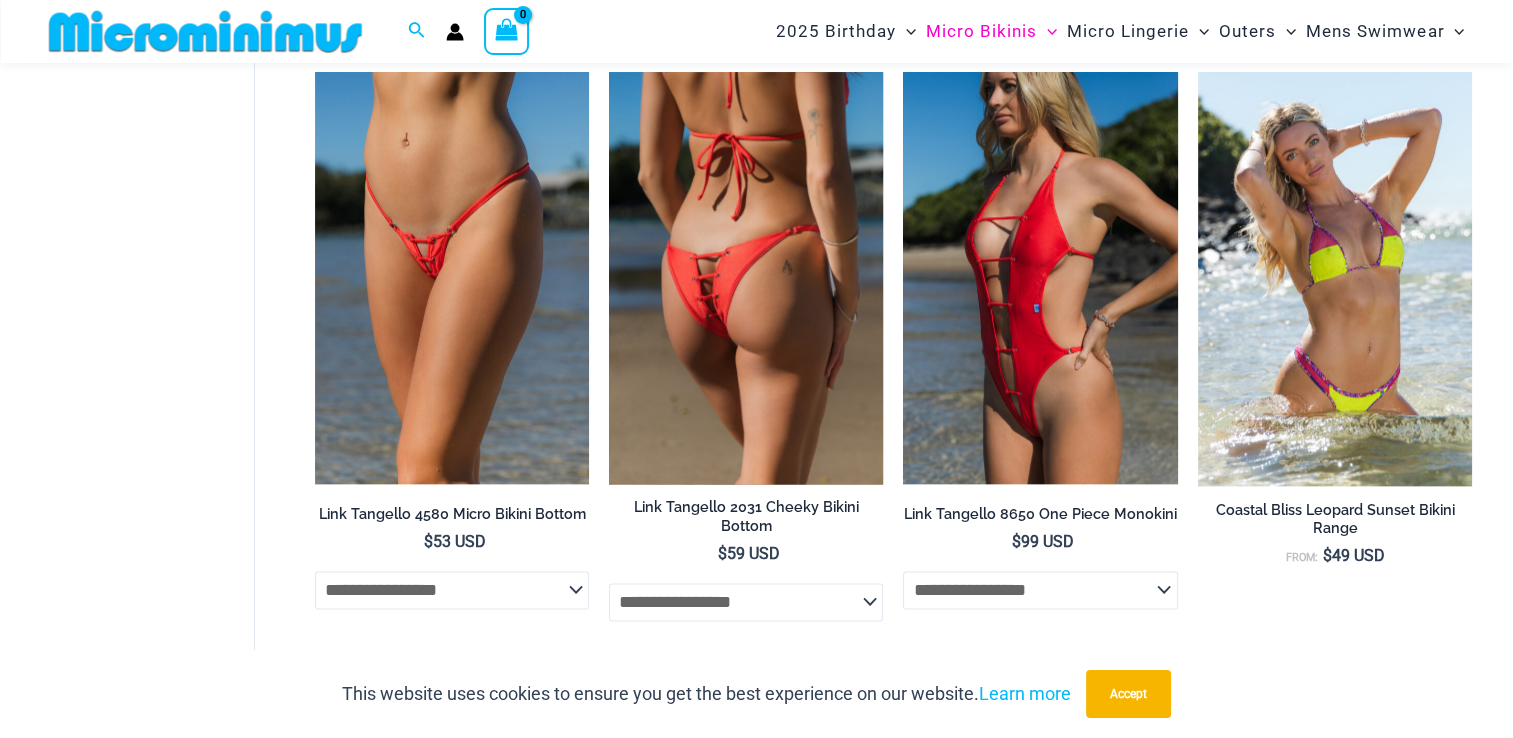 click at bounding box center [746, 277] 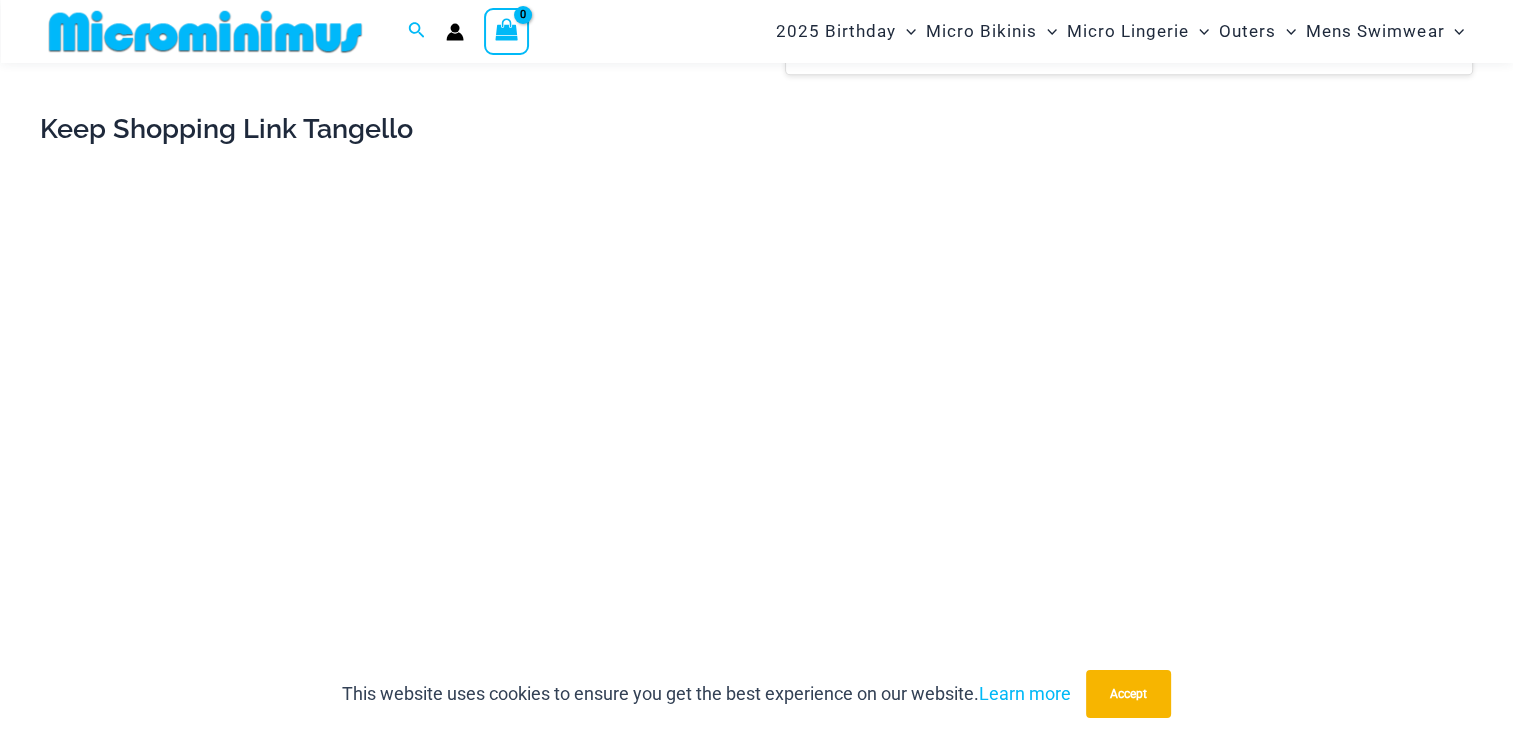 scroll, scrollTop: 2186, scrollLeft: 0, axis: vertical 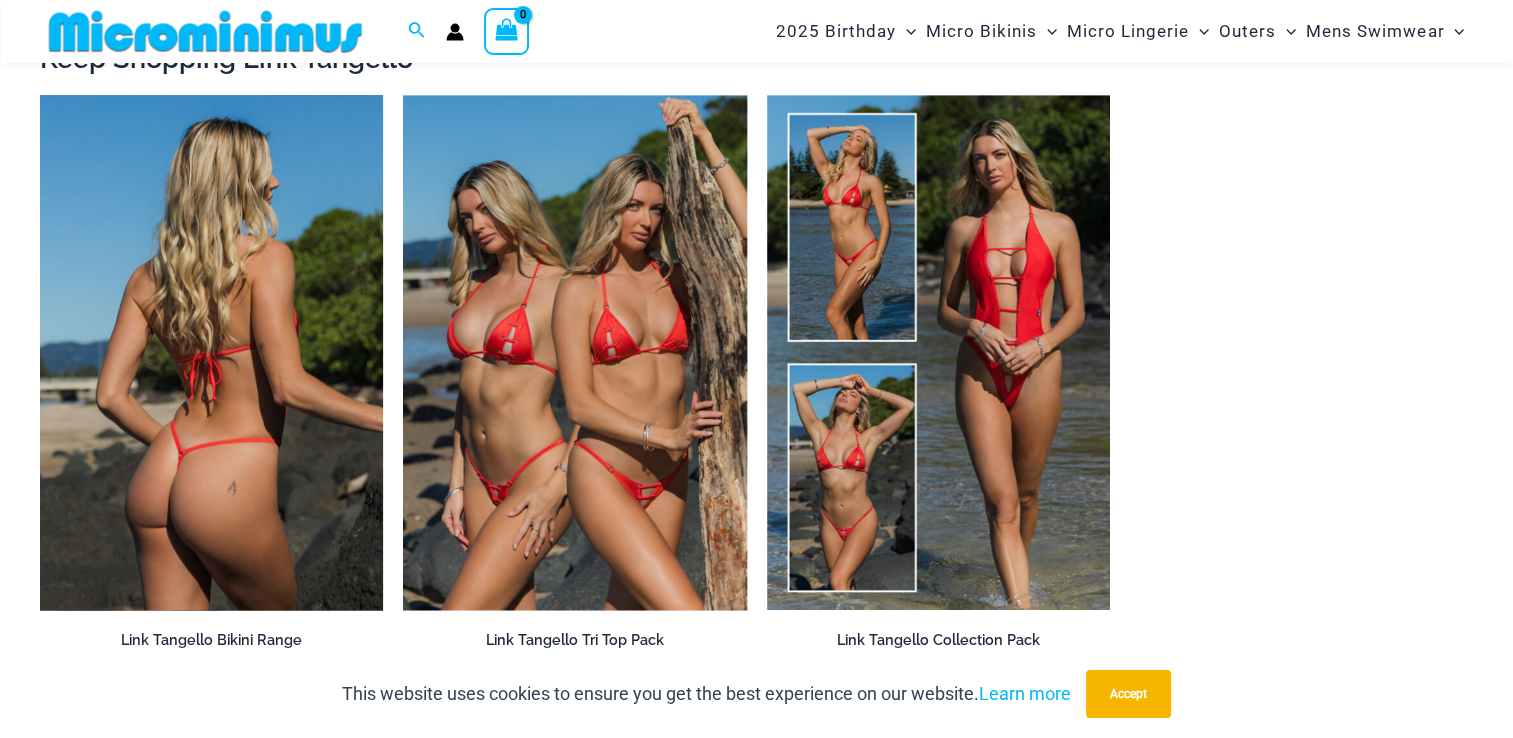 click at bounding box center (211, 352) 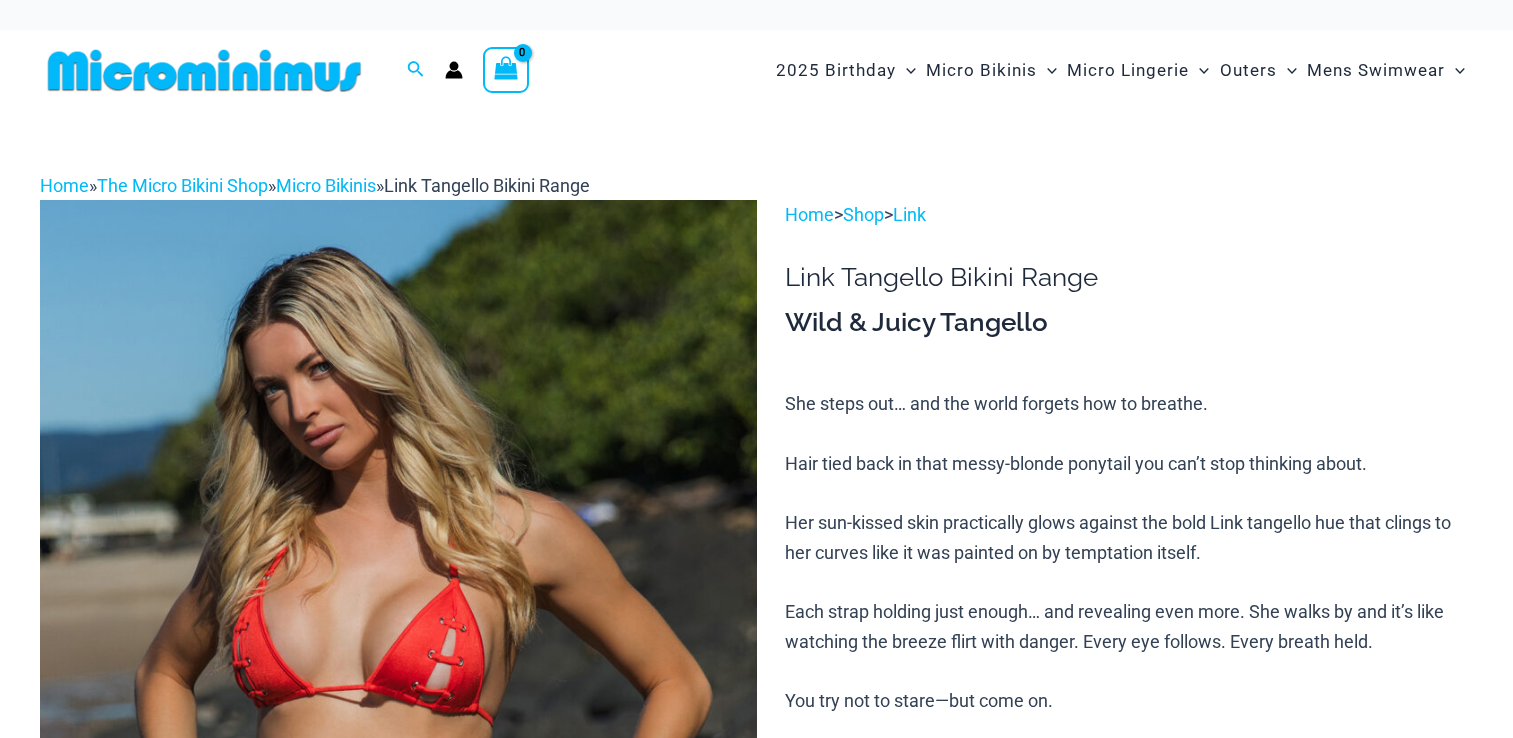 scroll, scrollTop: 0, scrollLeft: 0, axis: both 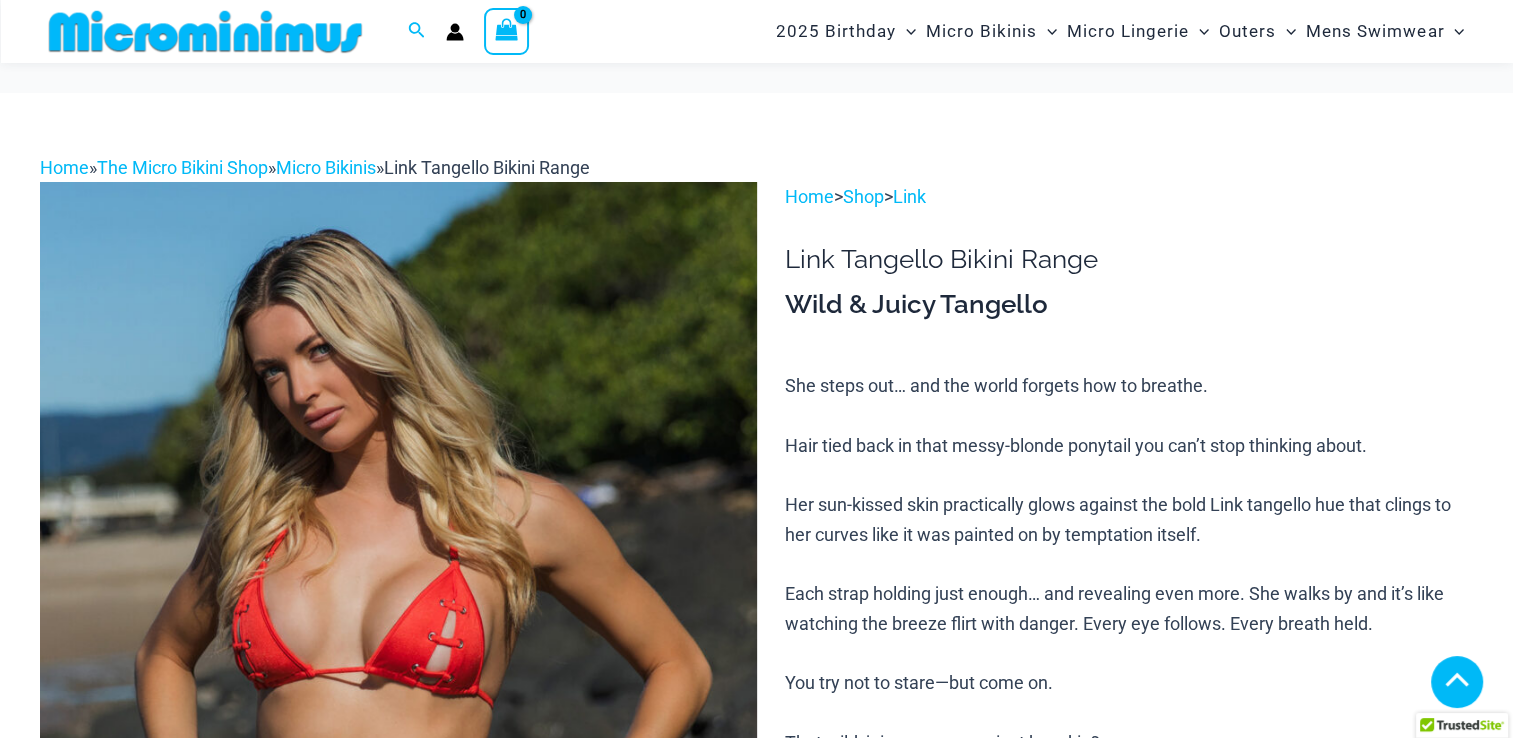click at bounding box center [211, 4208] 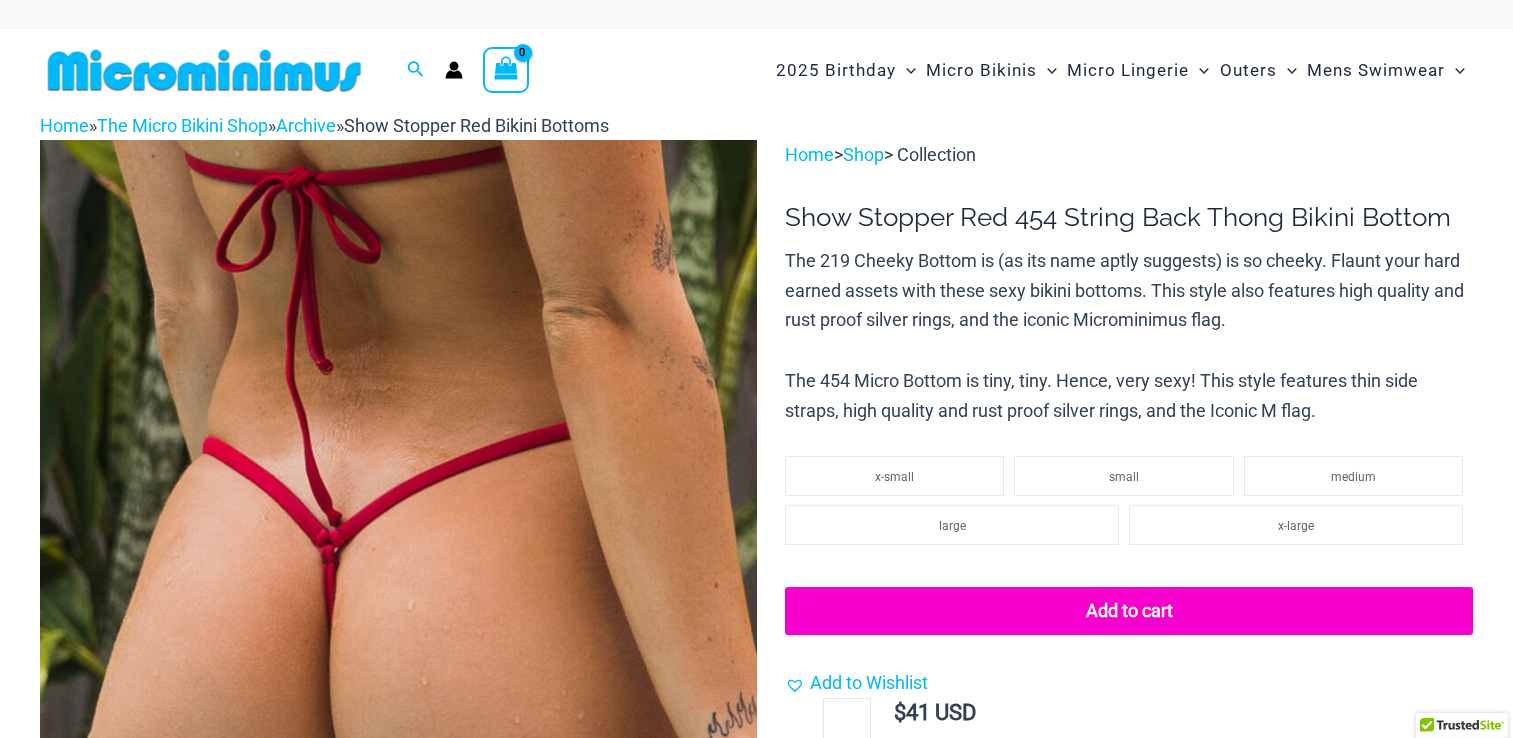 scroll, scrollTop: 556, scrollLeft: 0, axis: vertical 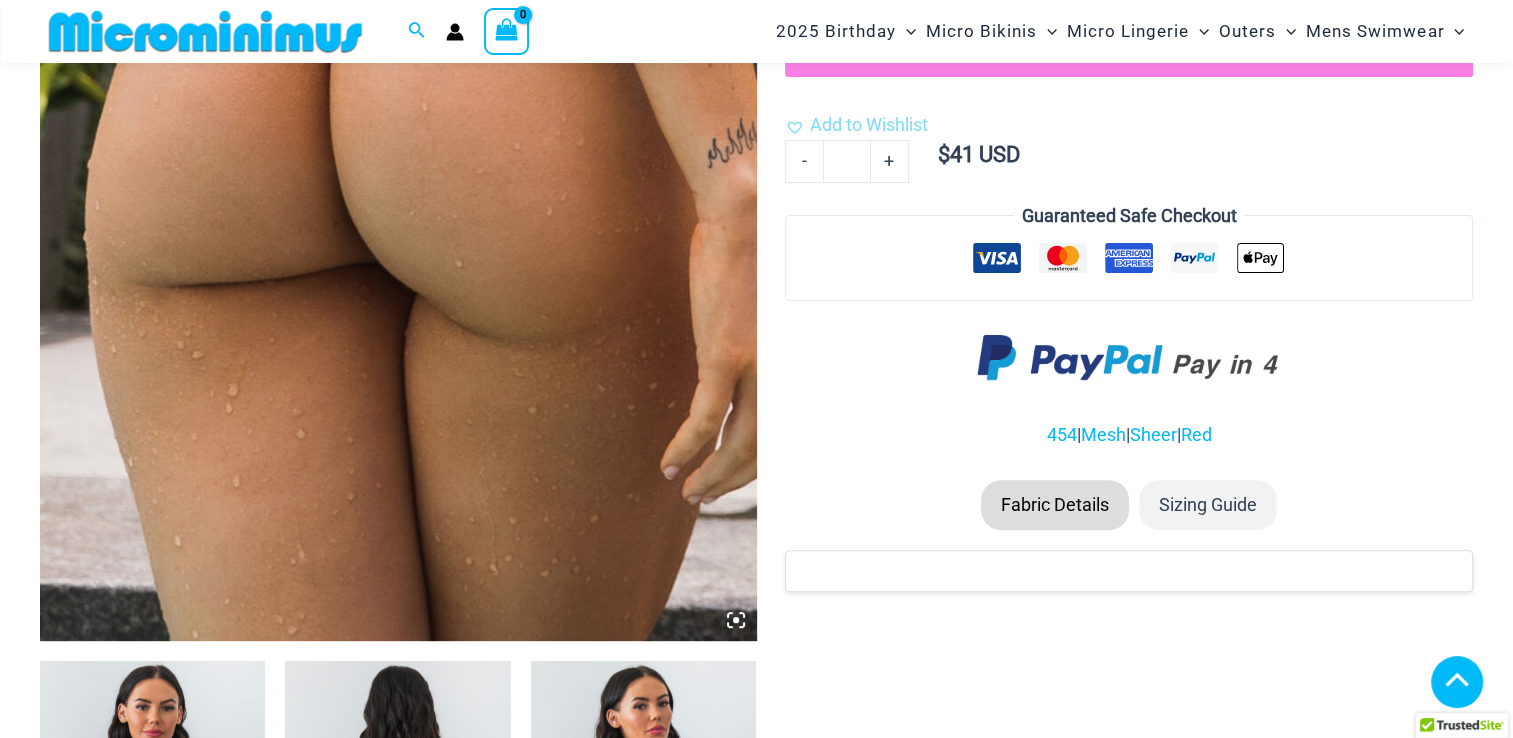 click at bounding box center (152, 830) 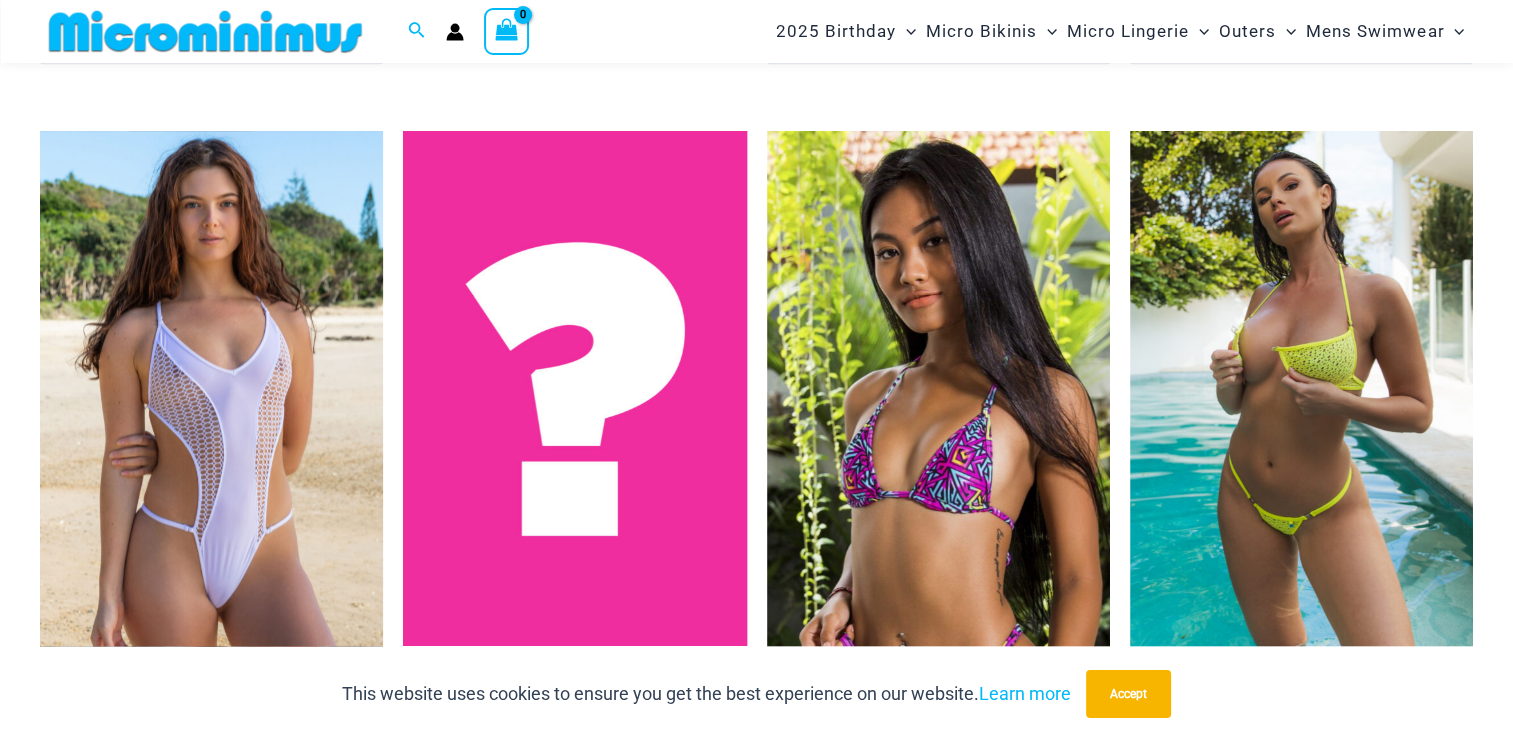 scroll, scrollTop: 2181, scrollLeft: 0, axis: vertical 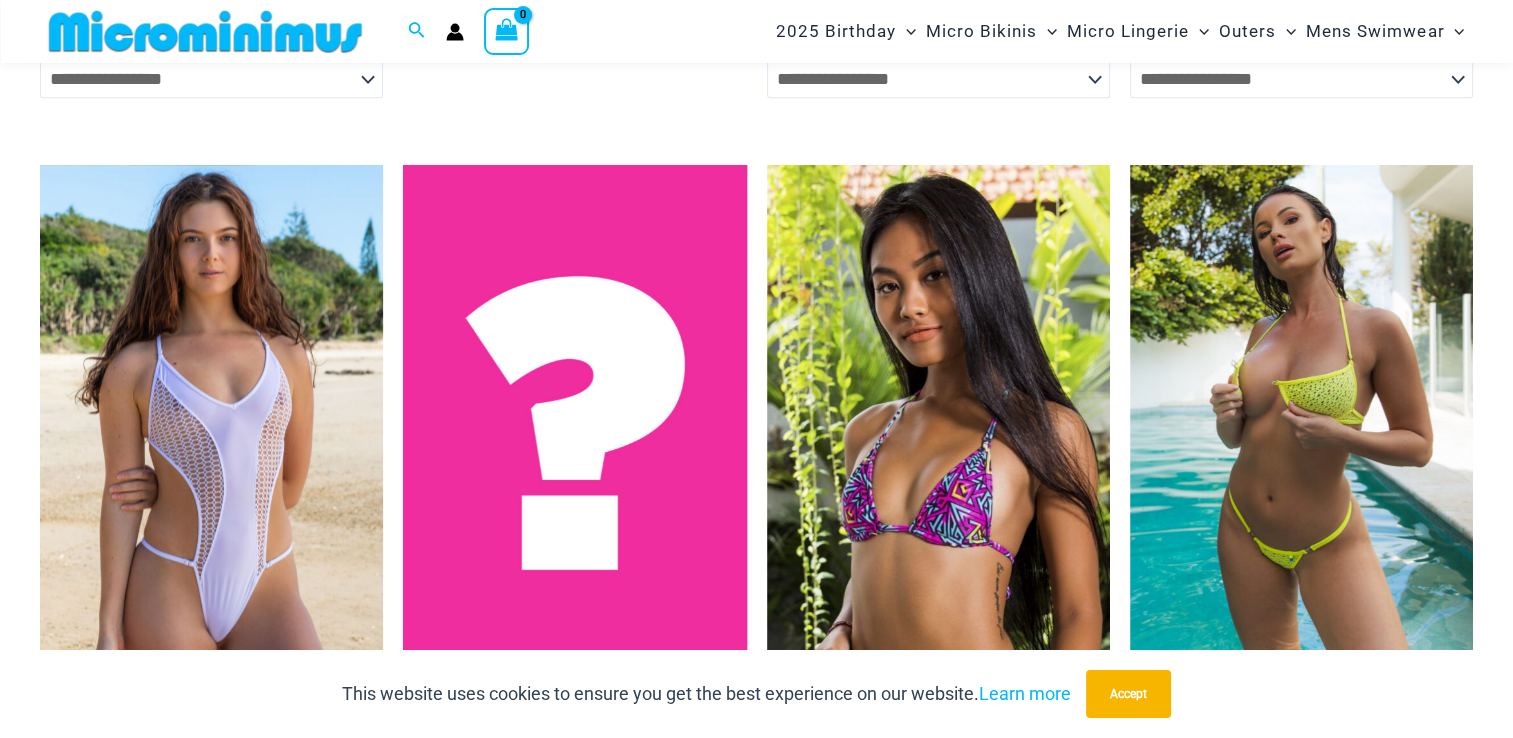 click at bounding box center (211, 422) 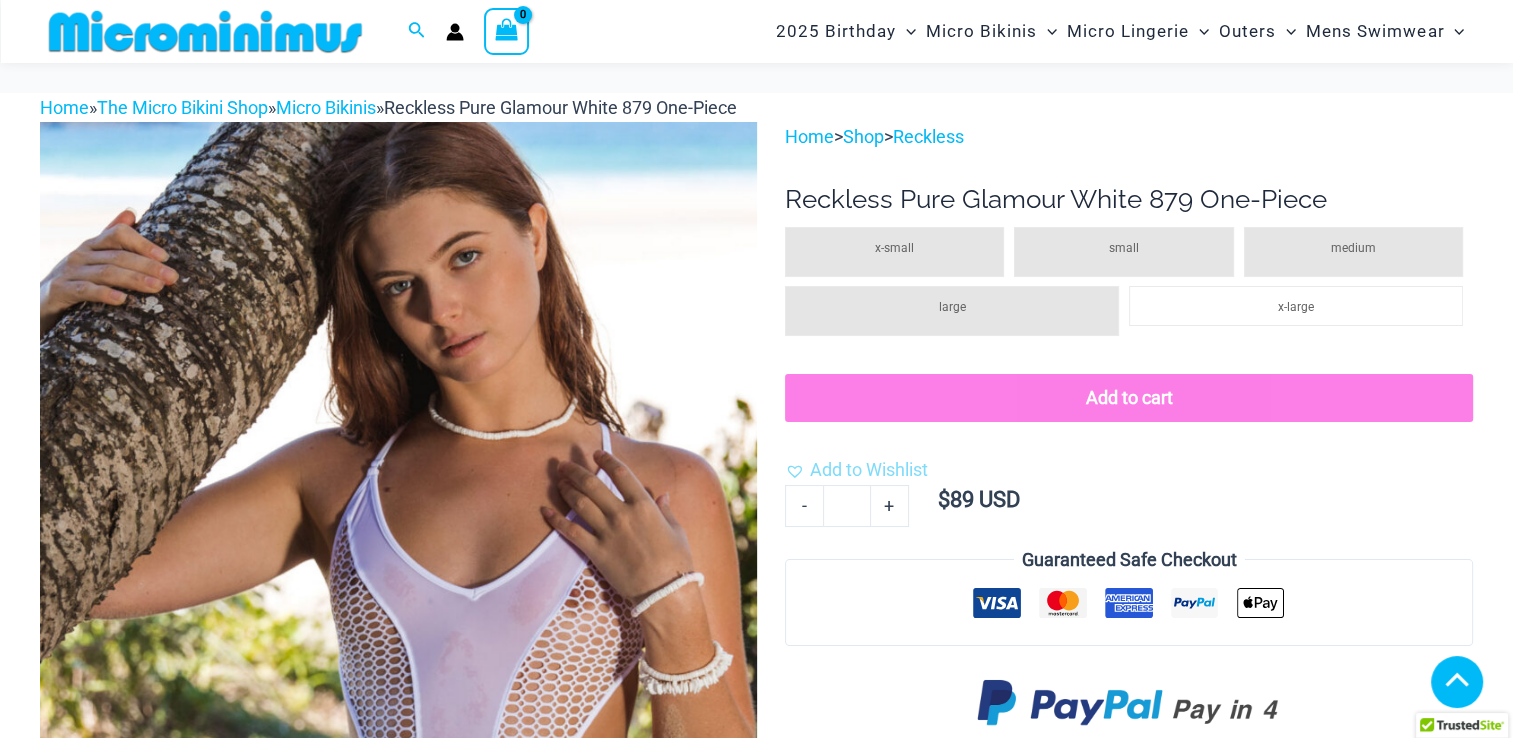 scroll, scrollTop: 900, scrollLeft: 0, axis: vertical 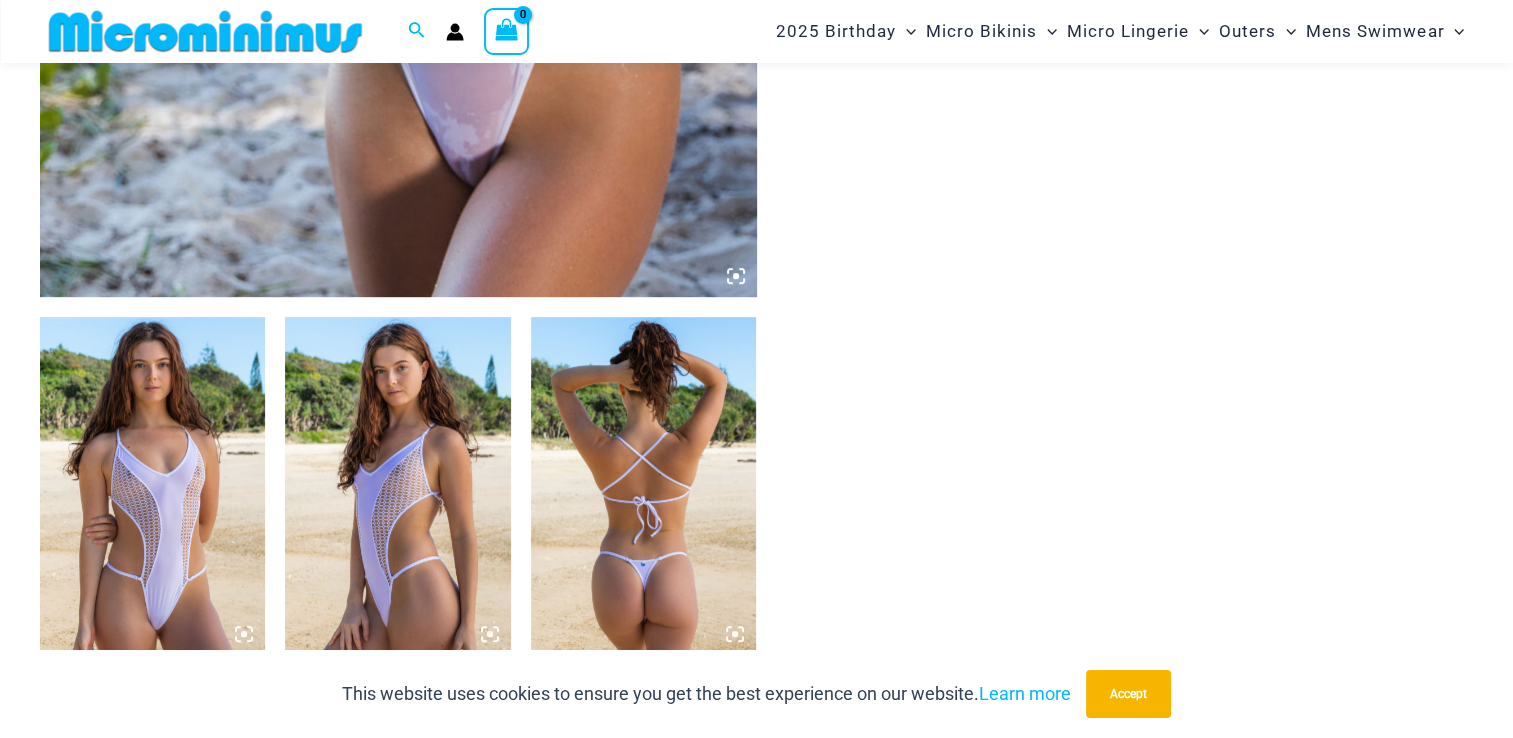click at bounding box center [152, 486] 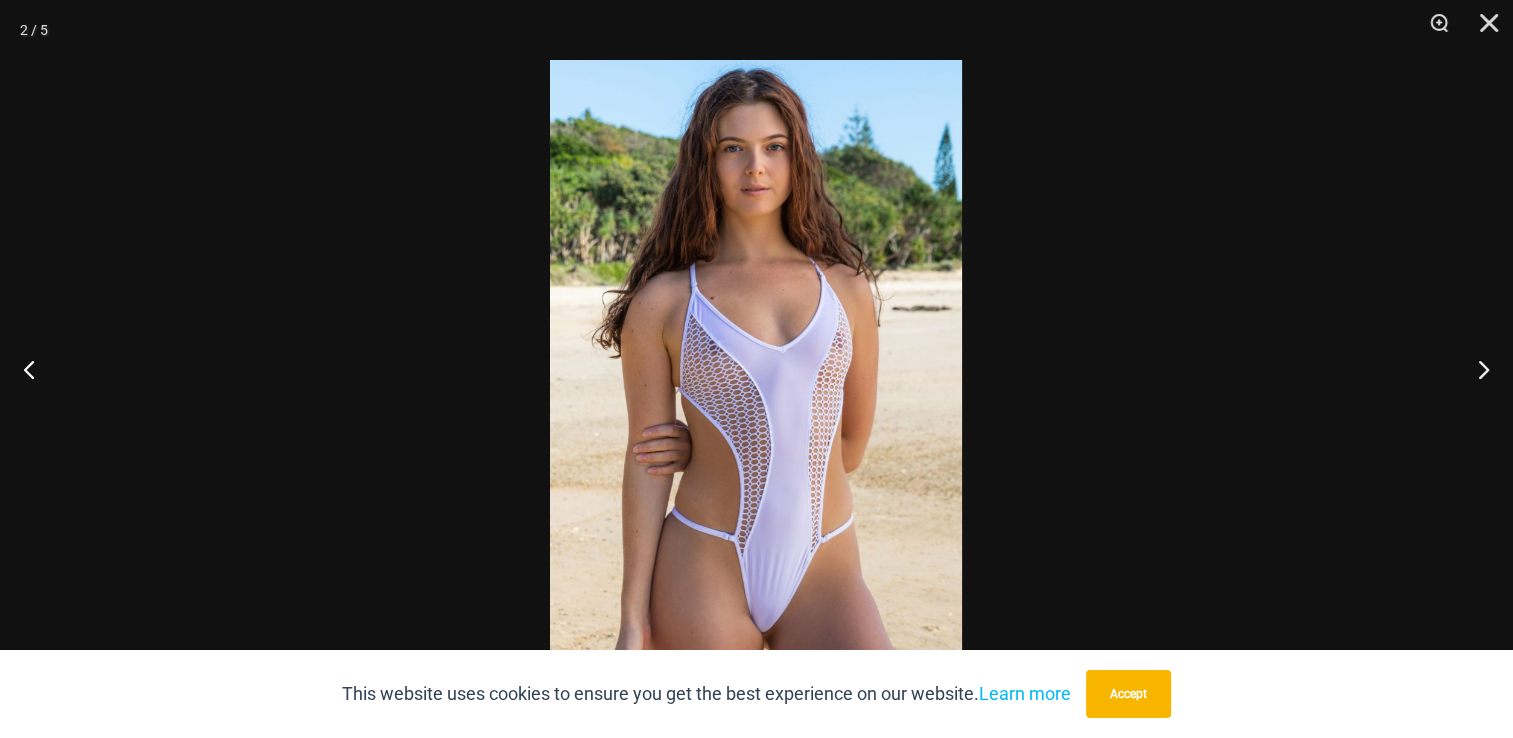 click at bounding box center [756, 369] 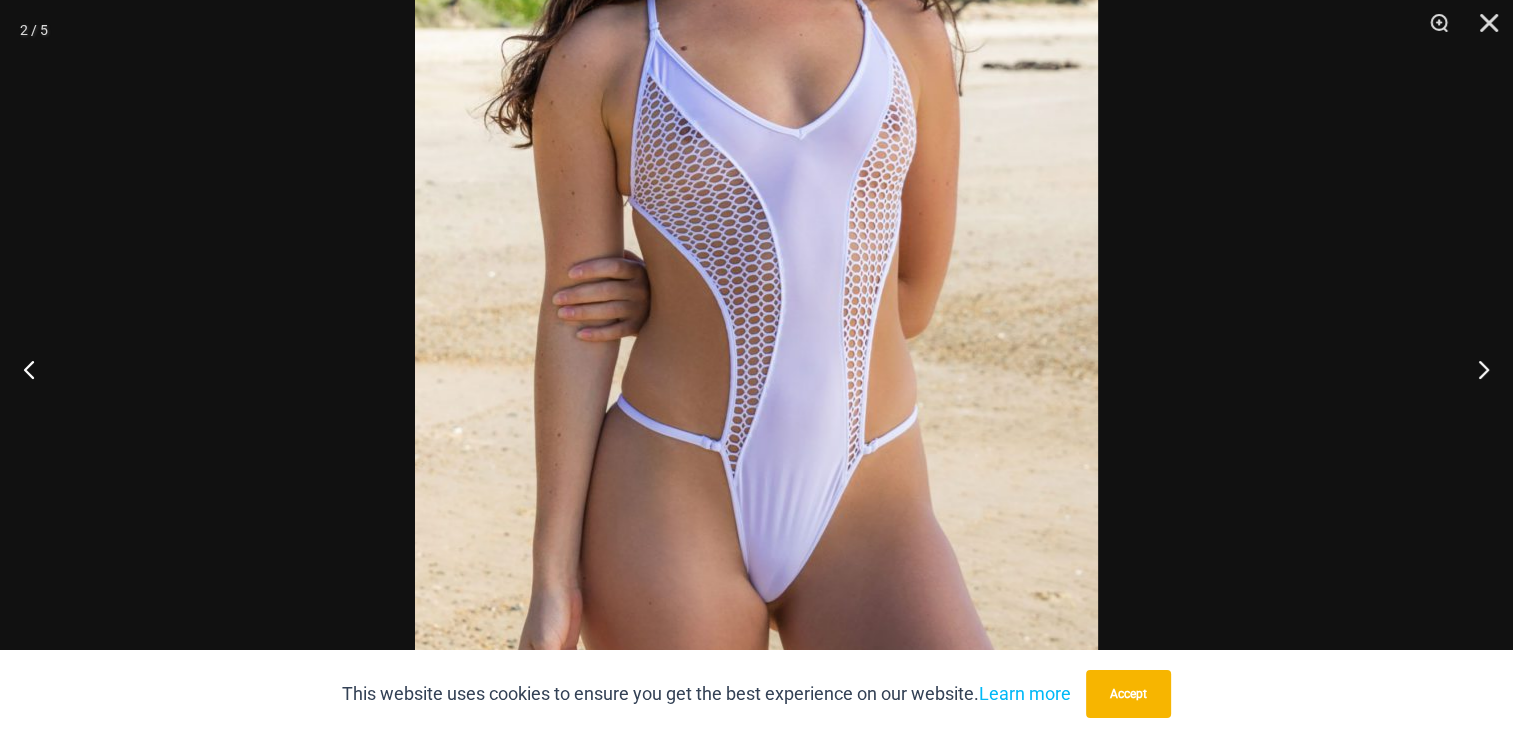 click at bounding box center (756, 166) 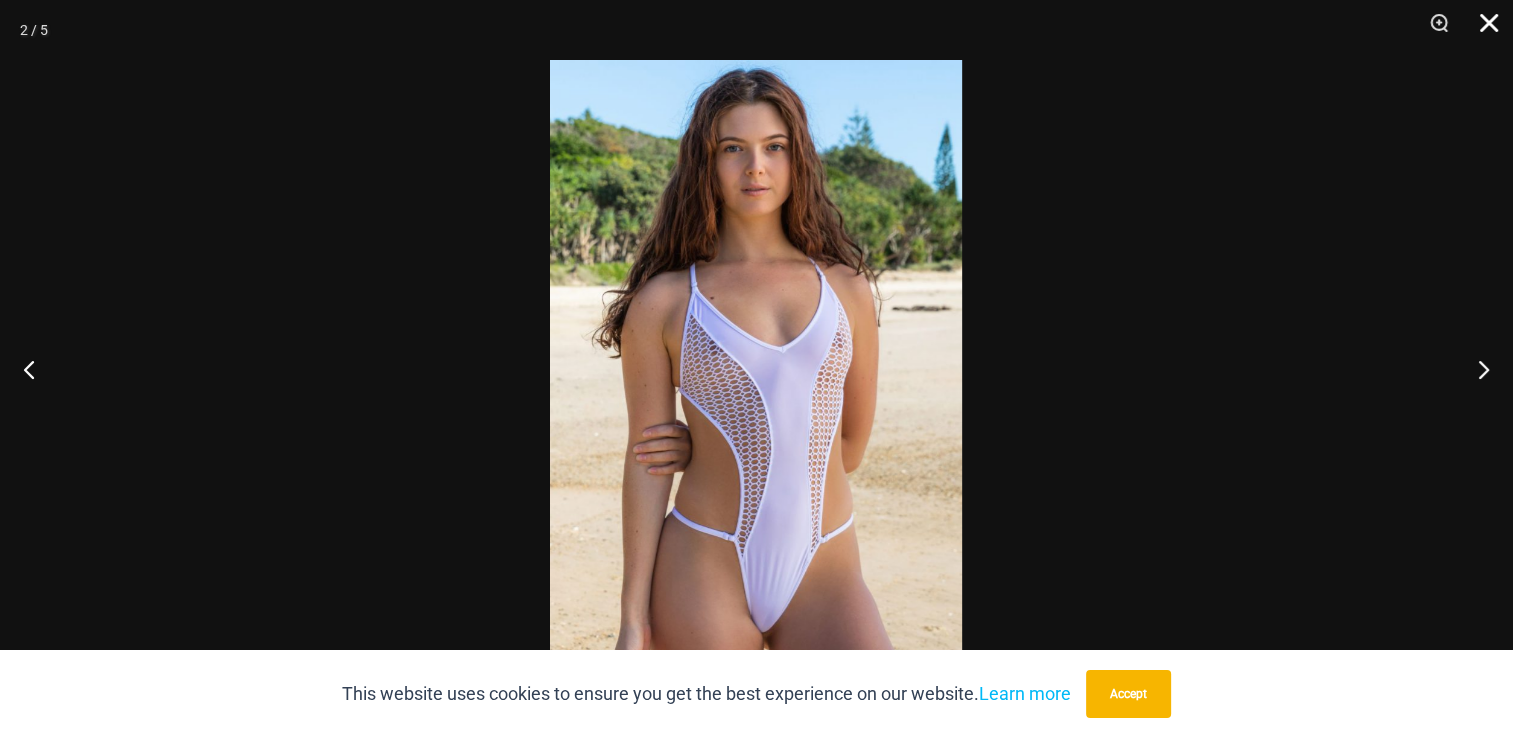 click at bounding box center [1482, 30] 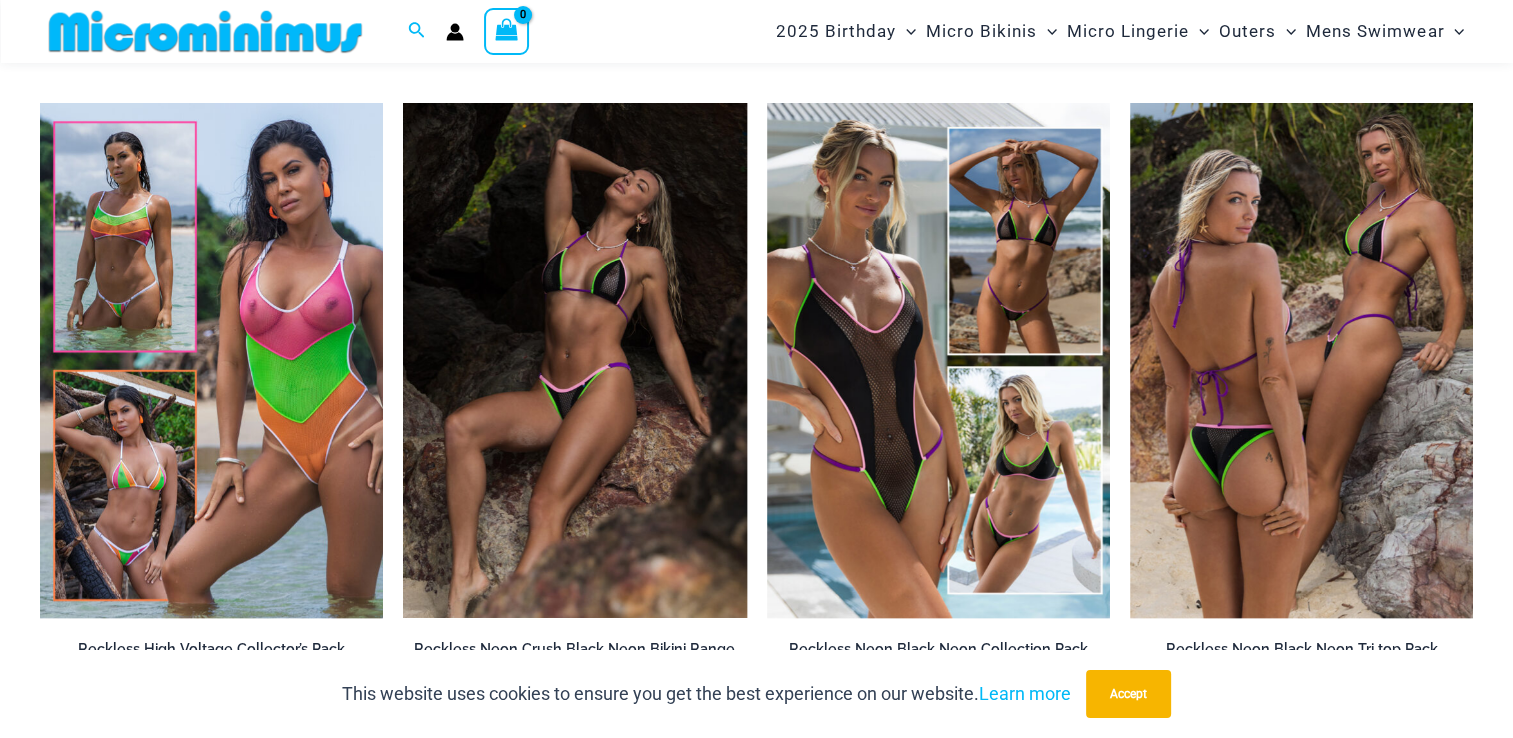 scroll, scrollTop: 2600, scrollLeft: 0, axis: vertical 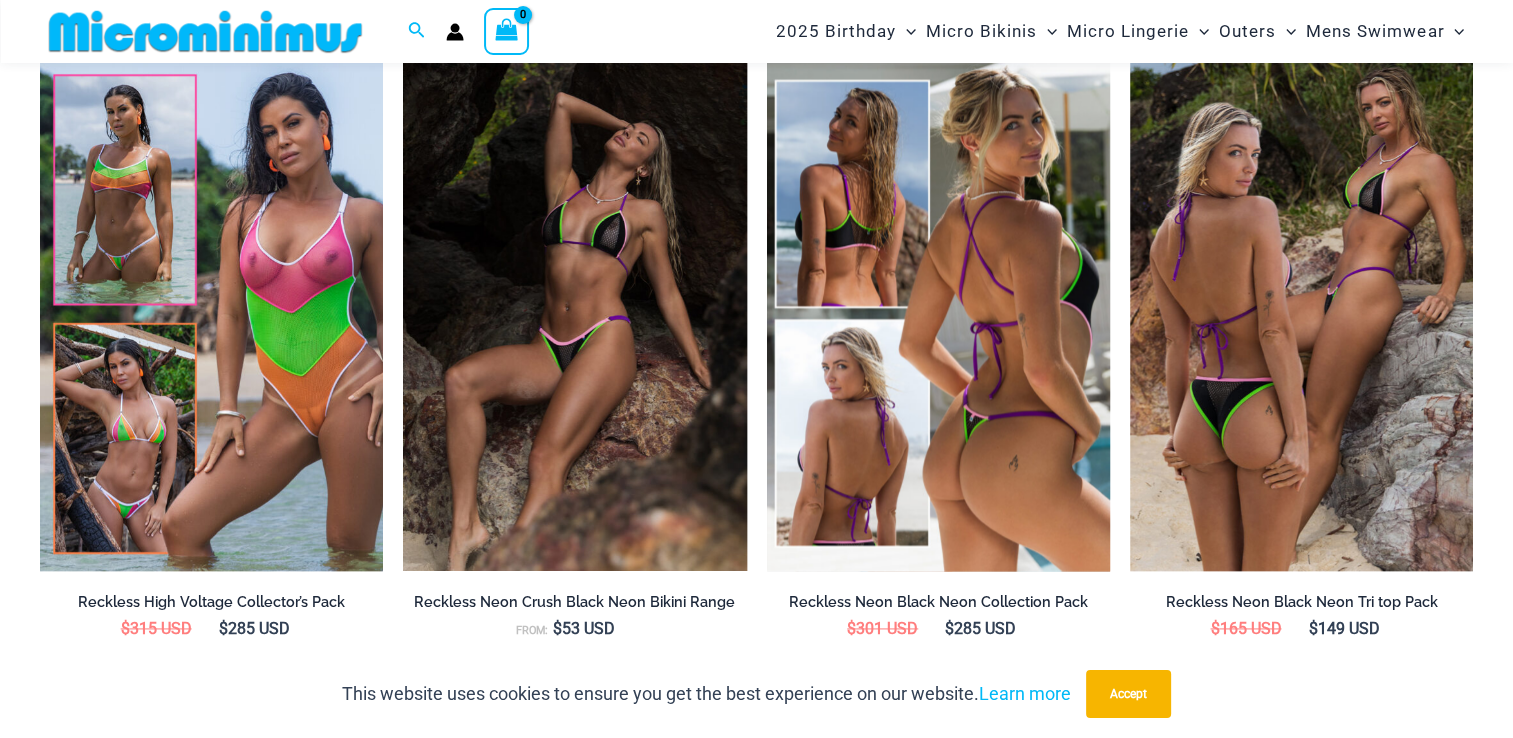 click at bounding box center [938, 313] 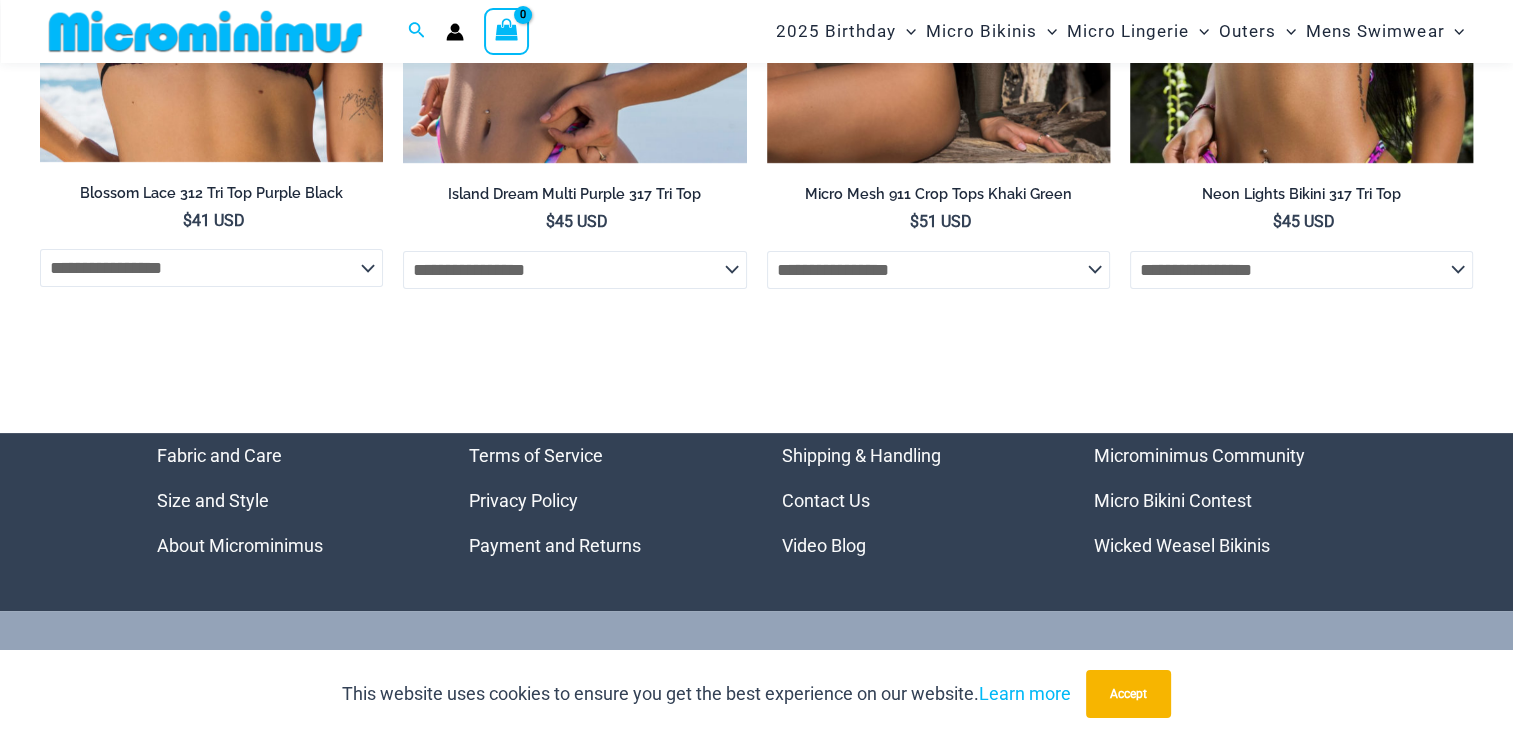scroll, scrollTop: 8168, scrollLeft: 0, axis: vertical 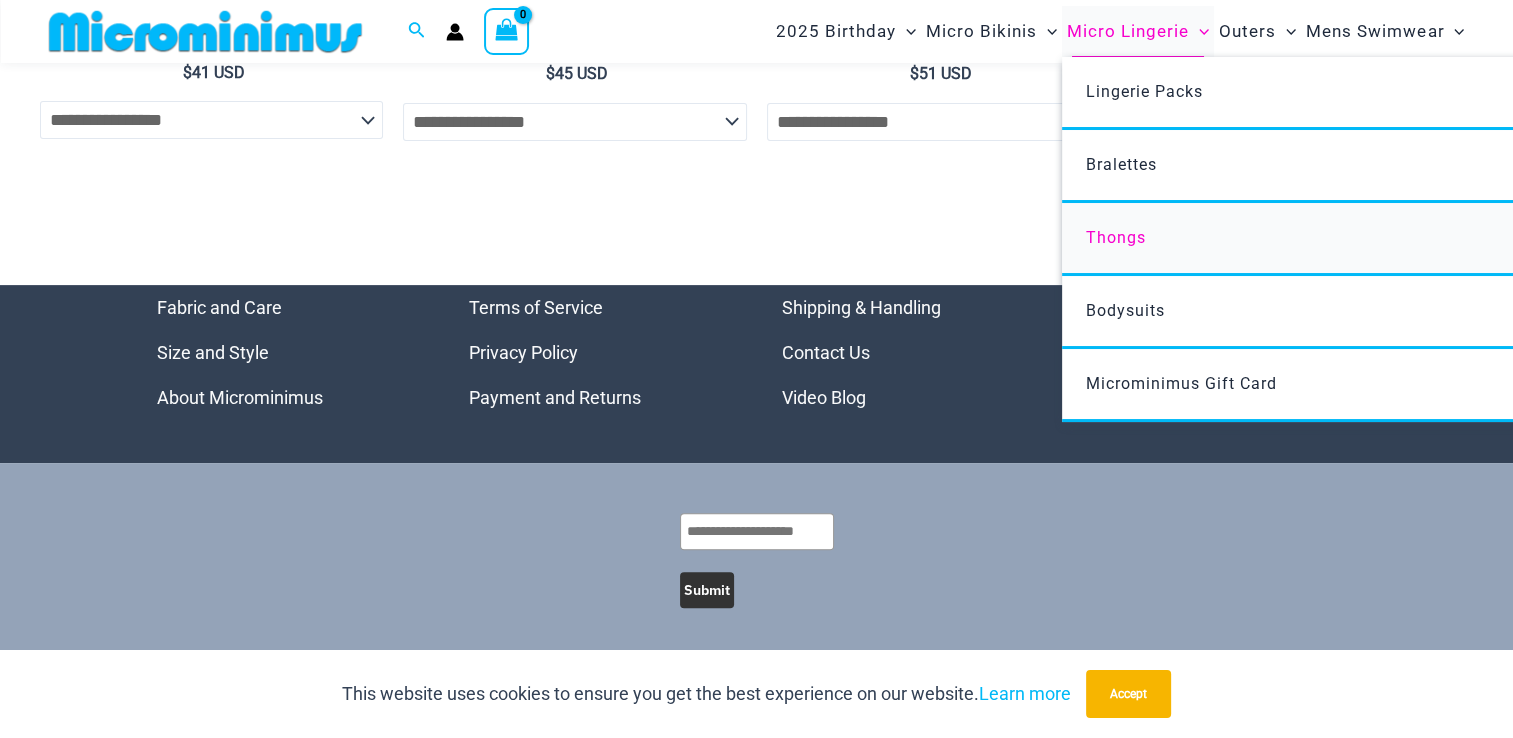 click on "Thongs" at bounding box center (1116, 237) 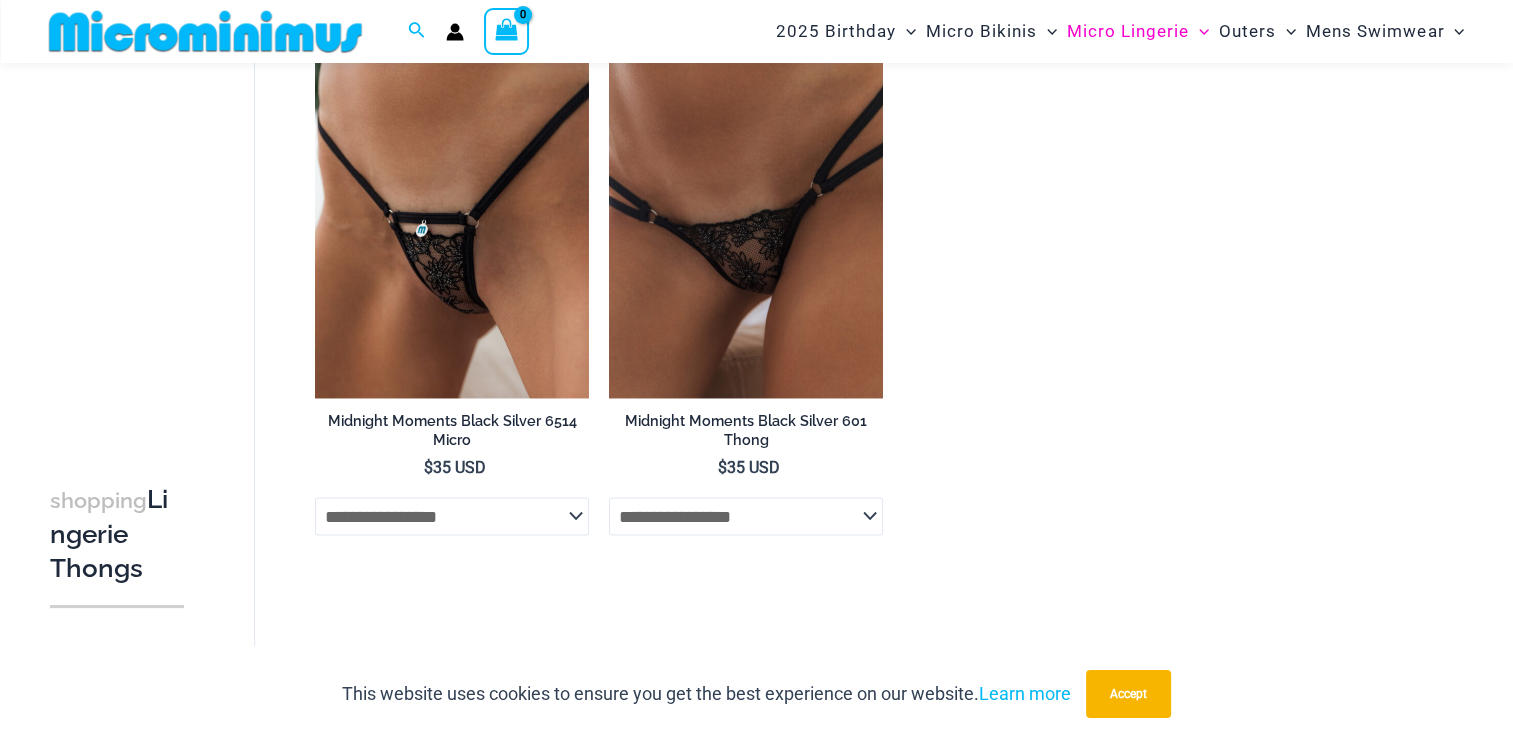 scroll, scrollTop: 3685, scrollLeft: 0, axis: vertical 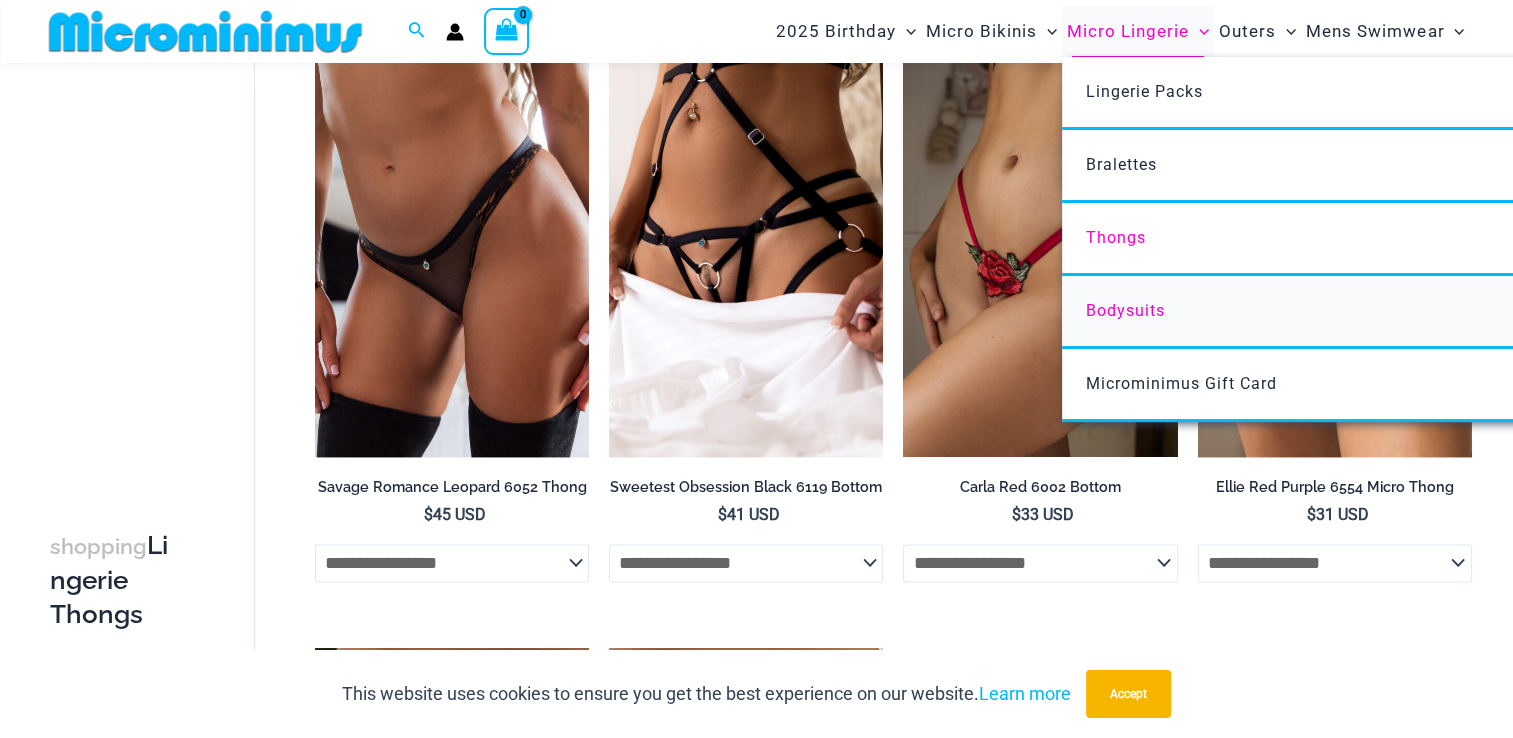 click on "Bodysuits" at bounding box center [1125, 310] 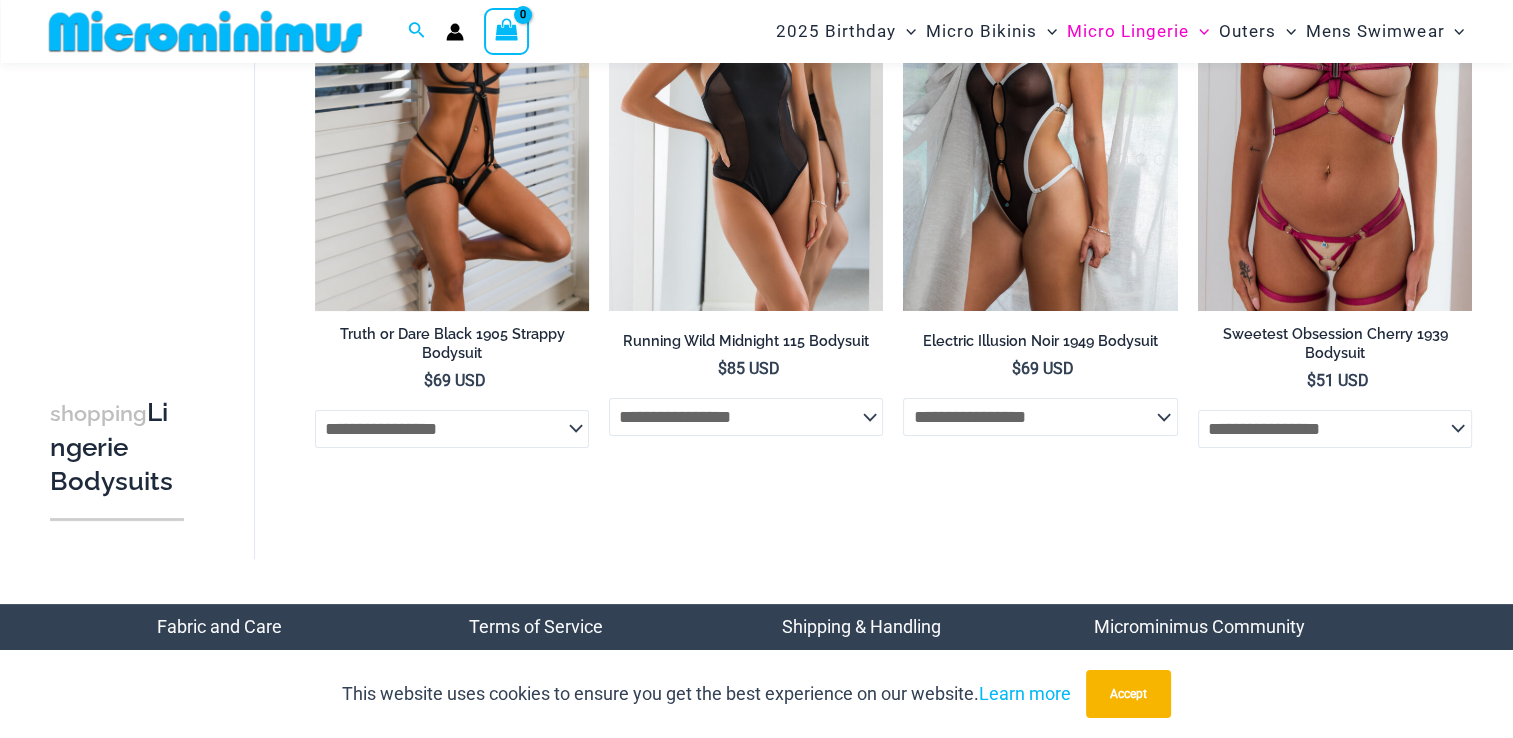 scroll, scrollTop: 144, scrollLeft: 0, axis: vertical 